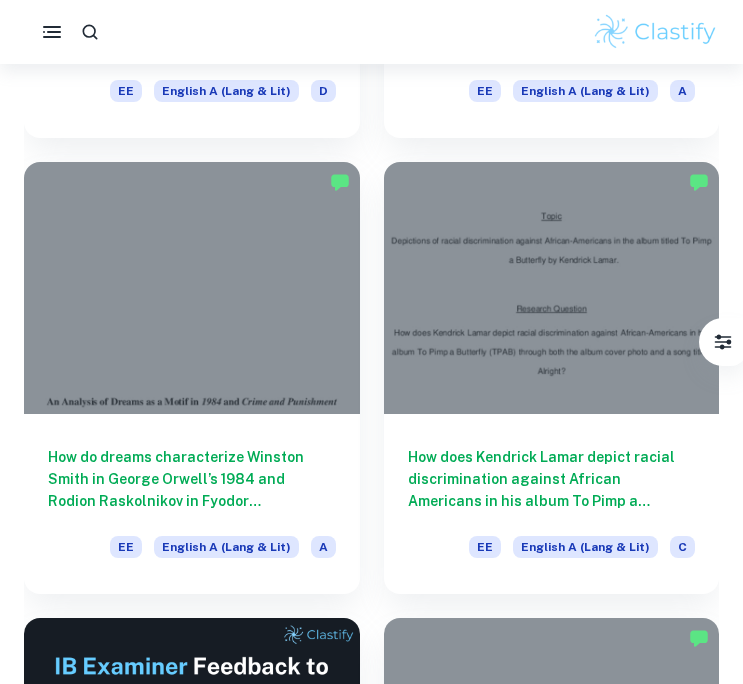 scroll, scrollTop: 3789, scrollLeft: 0, axis: vertical 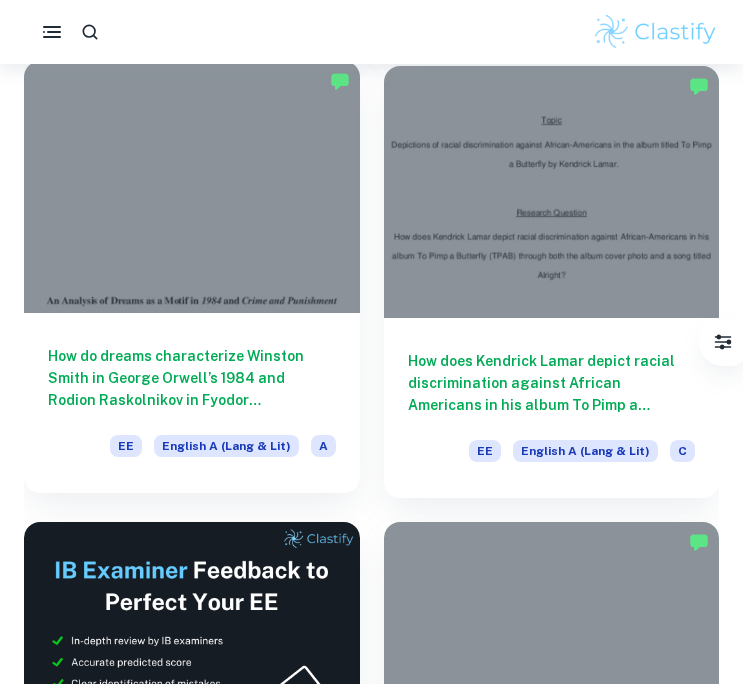 click on "How do dreams characterize Winston Smith in George Orwell’s 1984 and Rodion Raskolnikov in Fyodor Dostoevsky’s Crime and Punishment?" at bounding box center [192, 378] 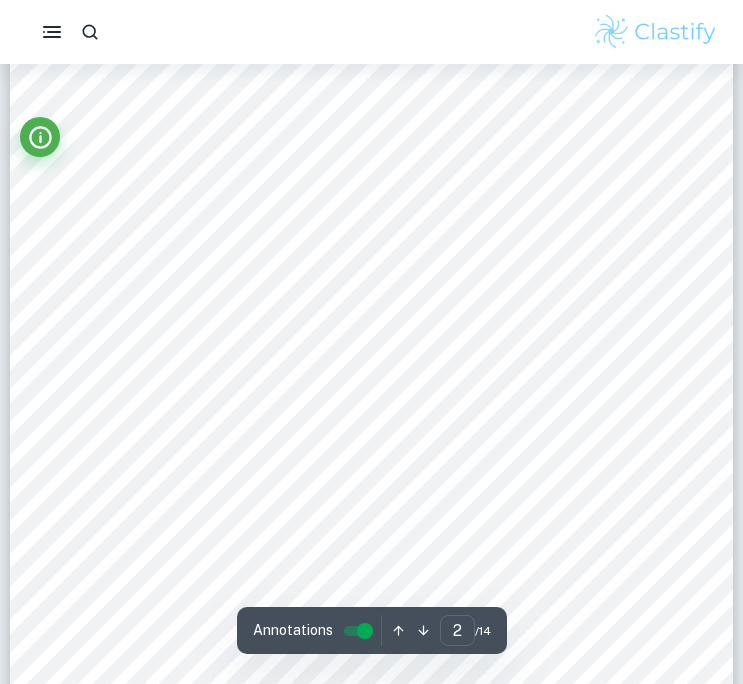 scroll, scrollTop: 1665, scrollLeft: 0, axis: vertical 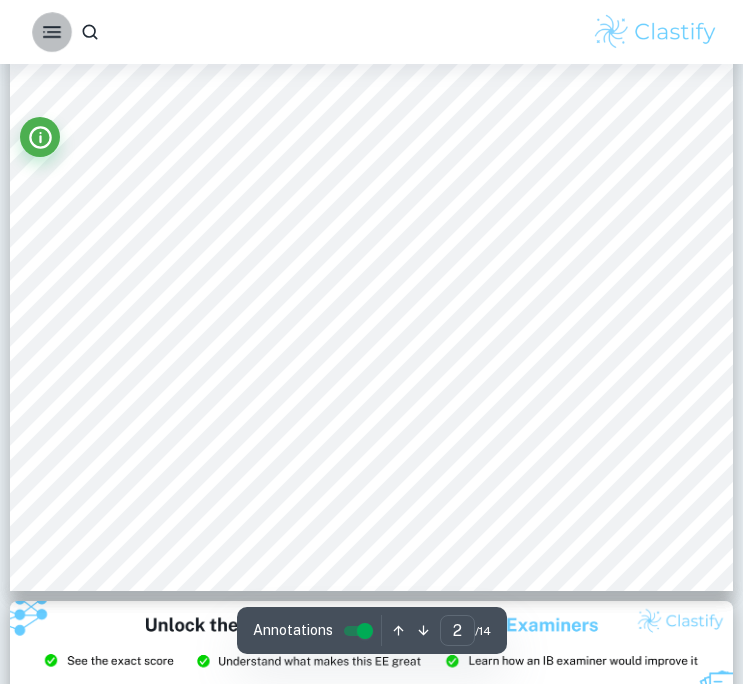 click 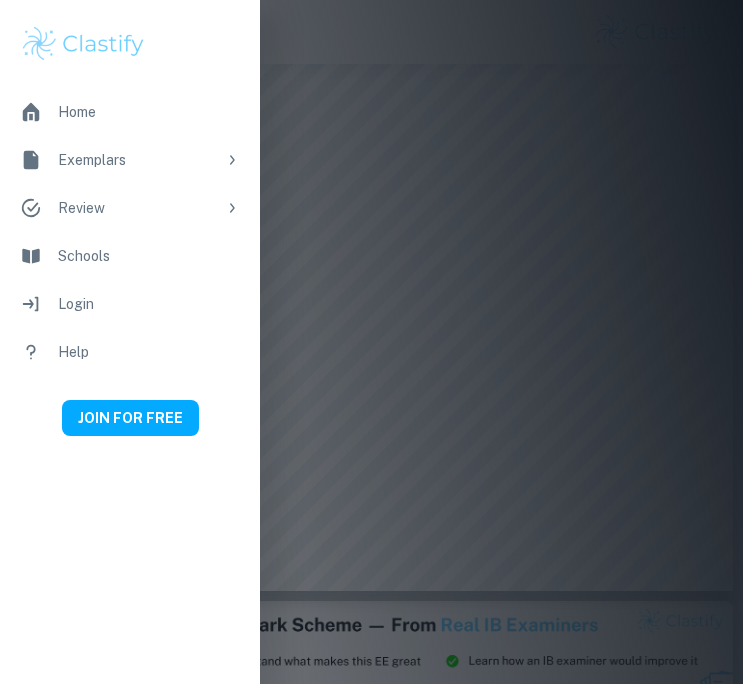 click at bounding box center (371, 342) 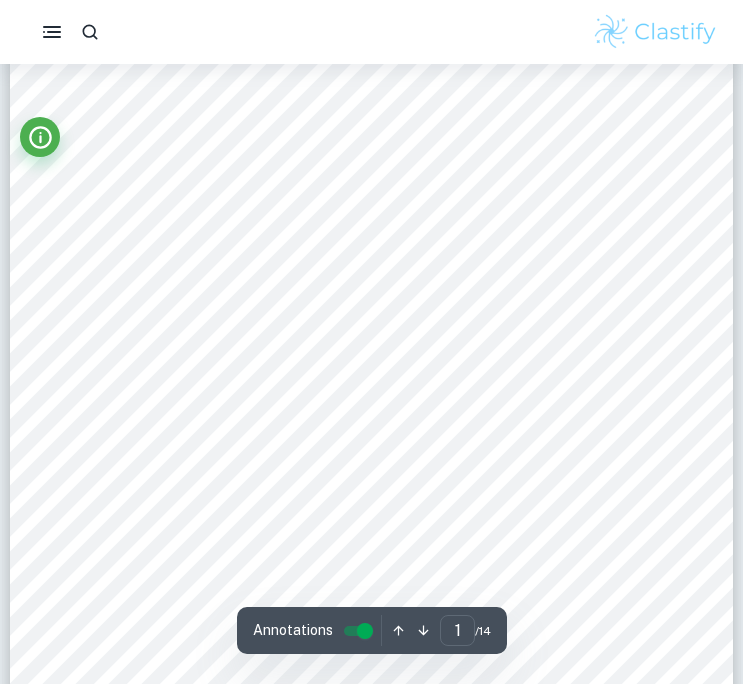 scroll, scrollTop: 0, scrollLeft: 0, axis: both 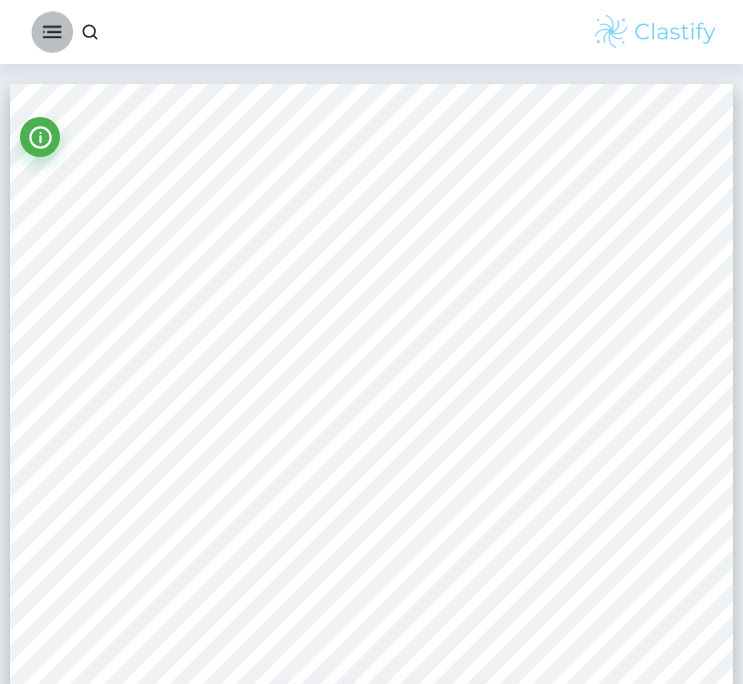click 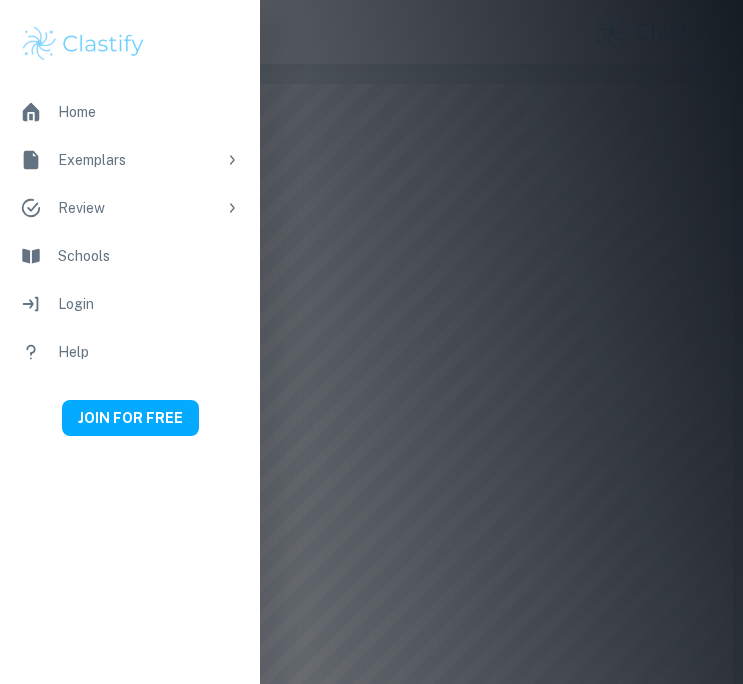 click at bounding box center (371, 342) 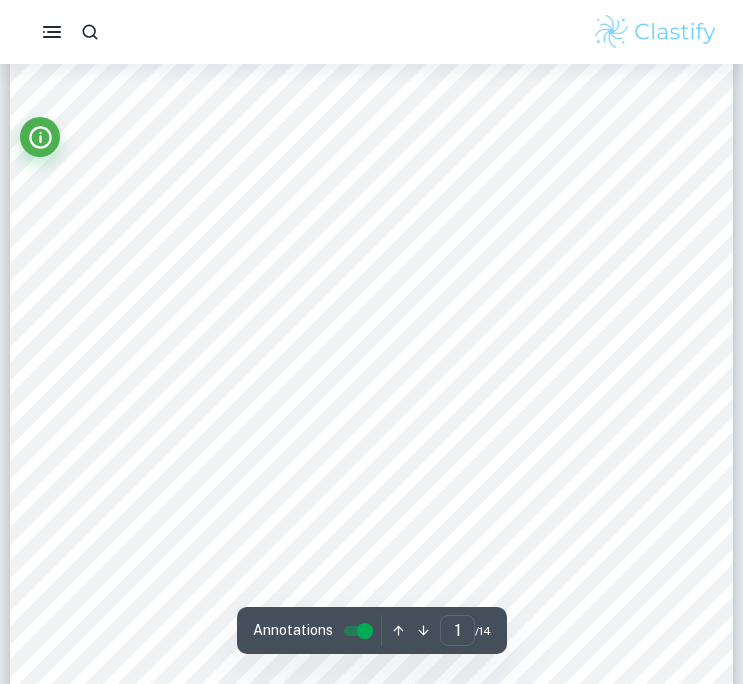 scroll, scrollTop: 376, scrollLeft: 0, axis: vertical 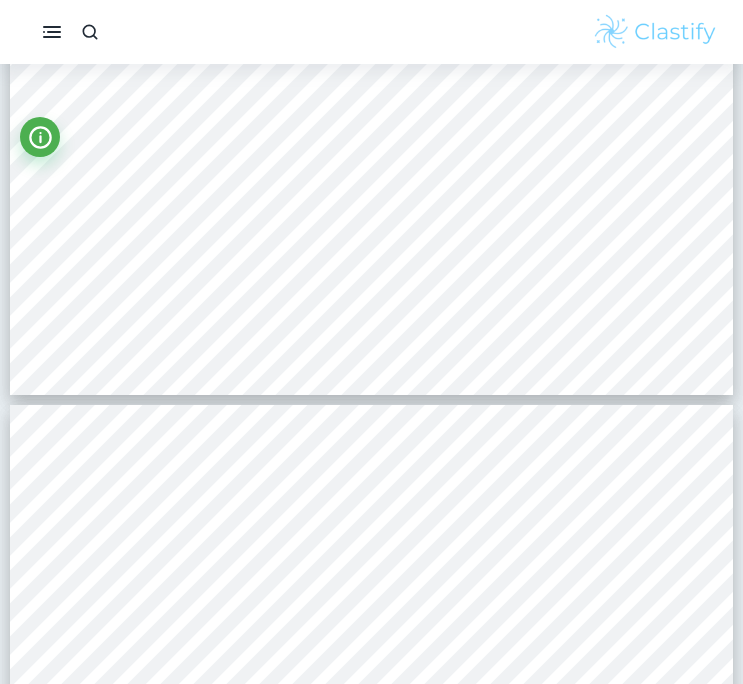 type on "4" 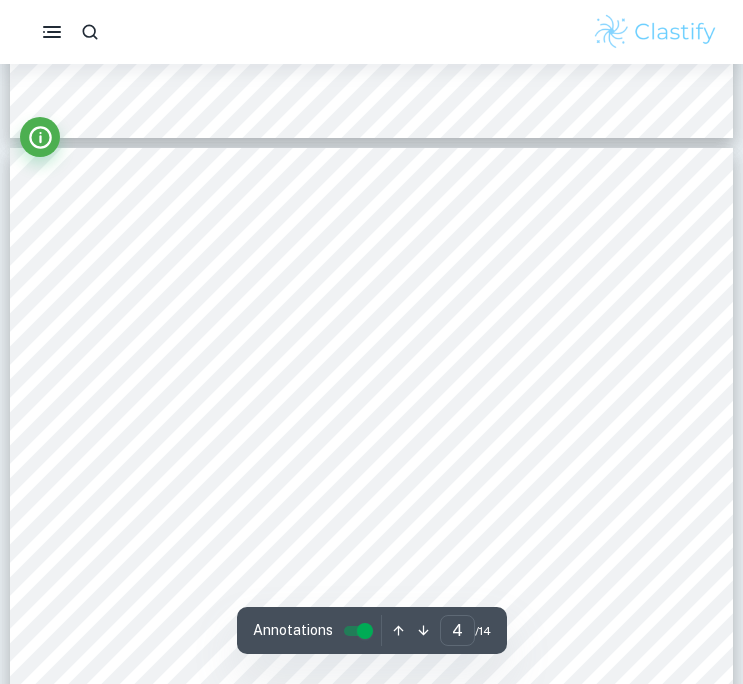 scroll, scrollTop: 3270, scrollLeft: 0, axis: vertical 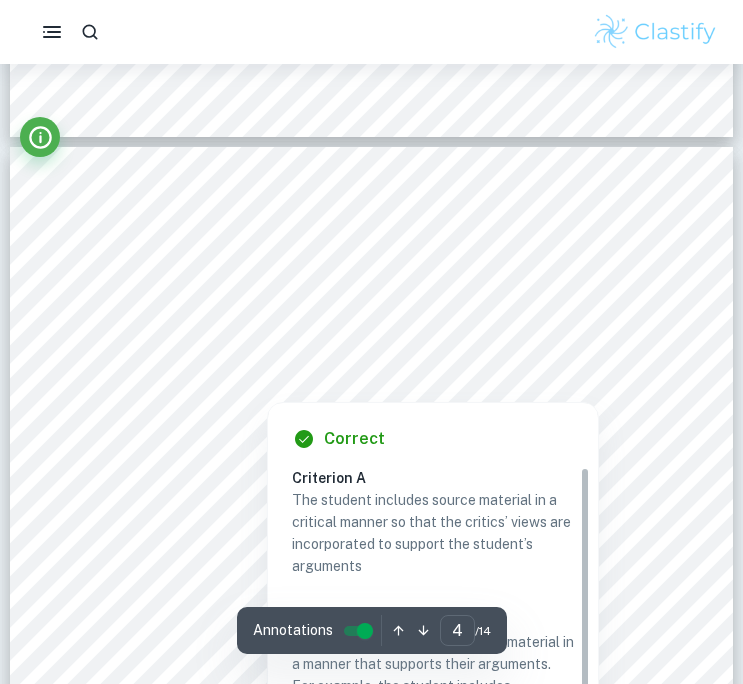 click at bounding box center [372, 355] 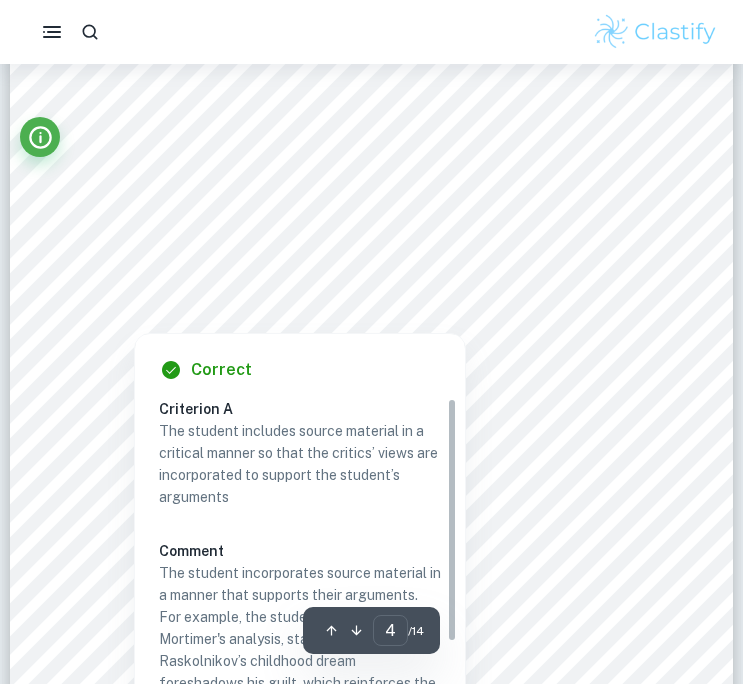 click at bounding box center [371, 286] 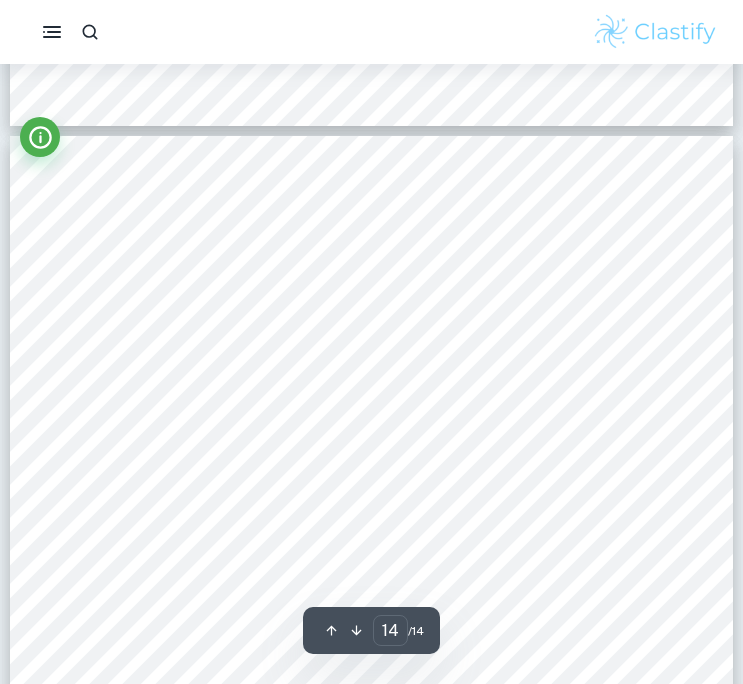 scroll, scrollTop: 13818, scrollLeft: 0, axis: vertical 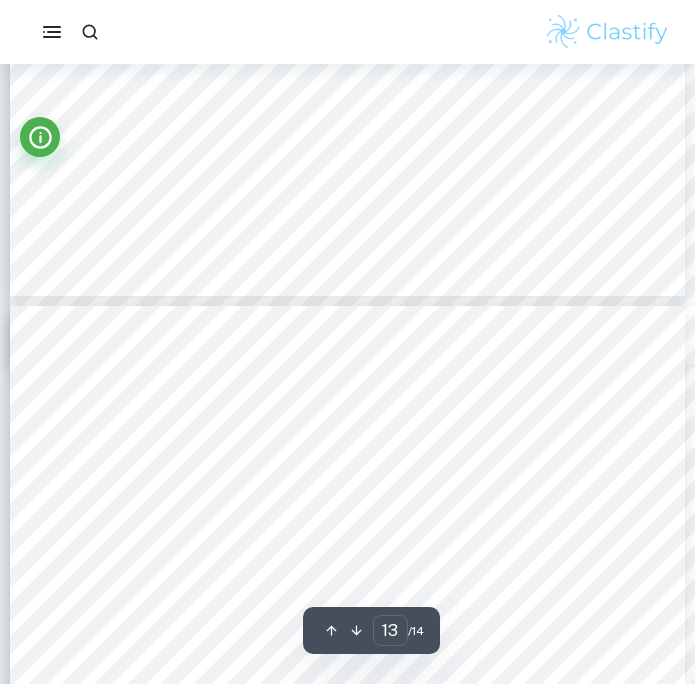 type on "14" 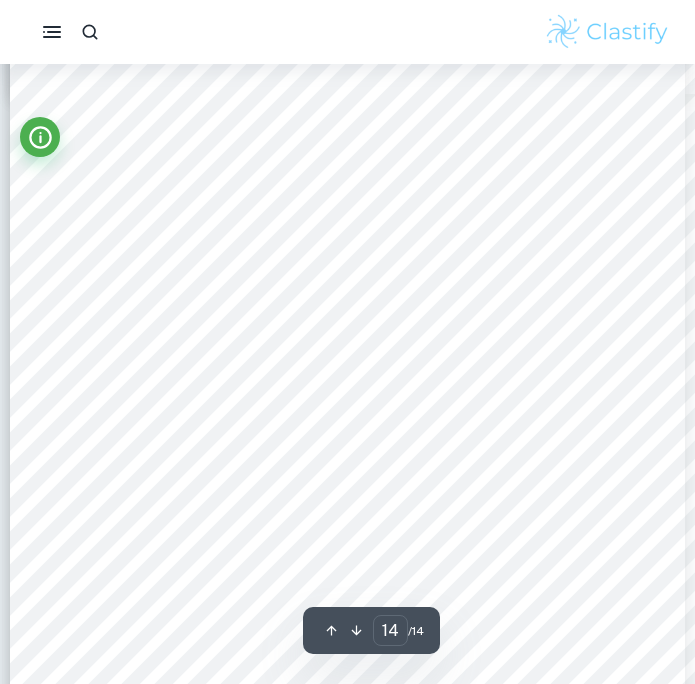 scroll, scrollTop: 12937, scrollLeft: 0, axis: vertical 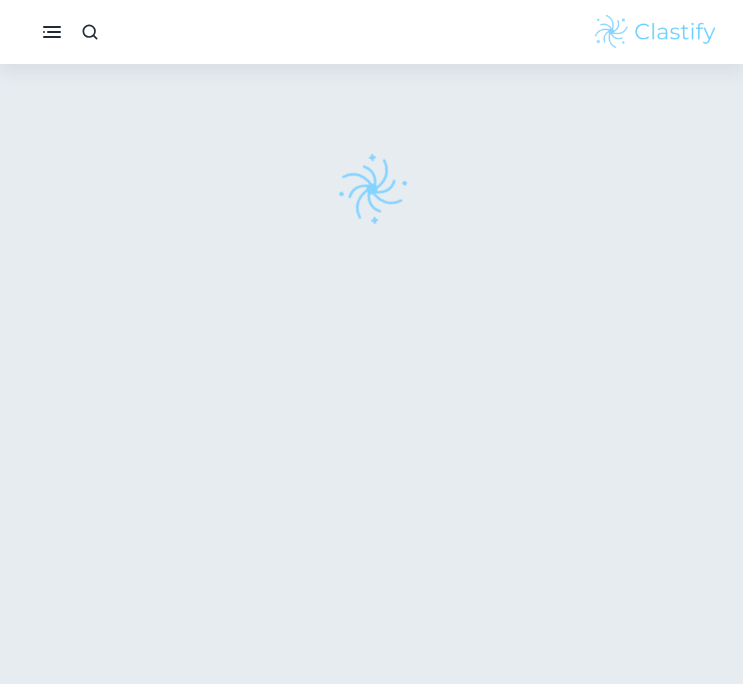 drag, startPoint x: 117, startPoint y: 443, endPoint x: 122, endPoint y: 337, distance: 106.11786 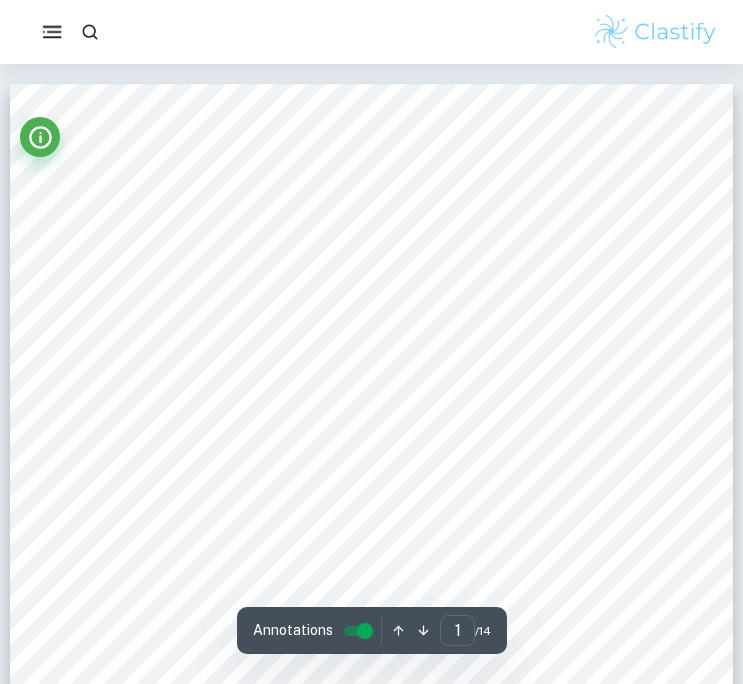 click 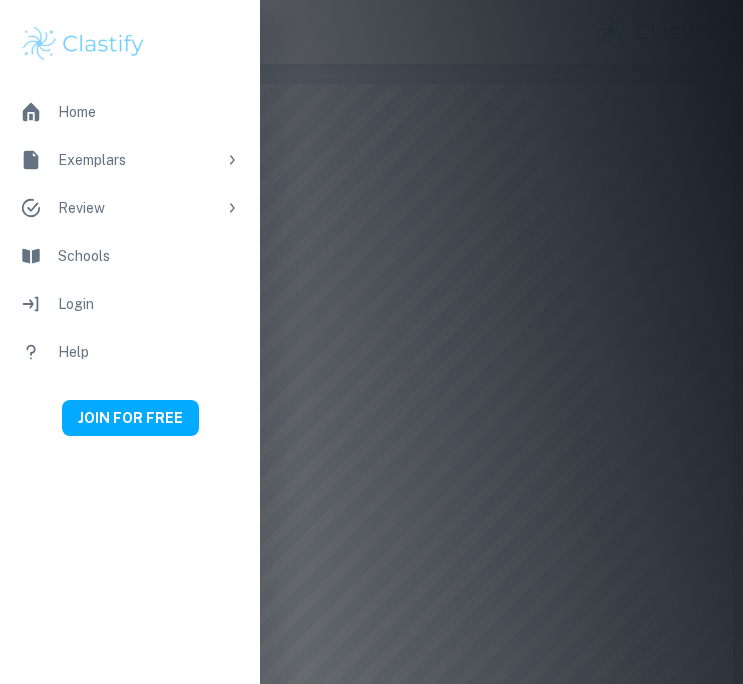 click at bounding box center (371, 342) 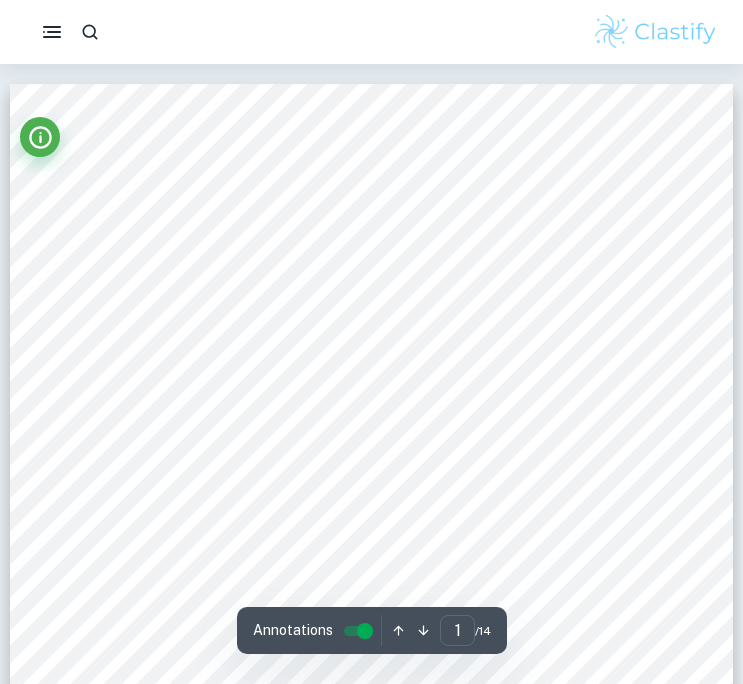 click at bounding box center [655, 32] 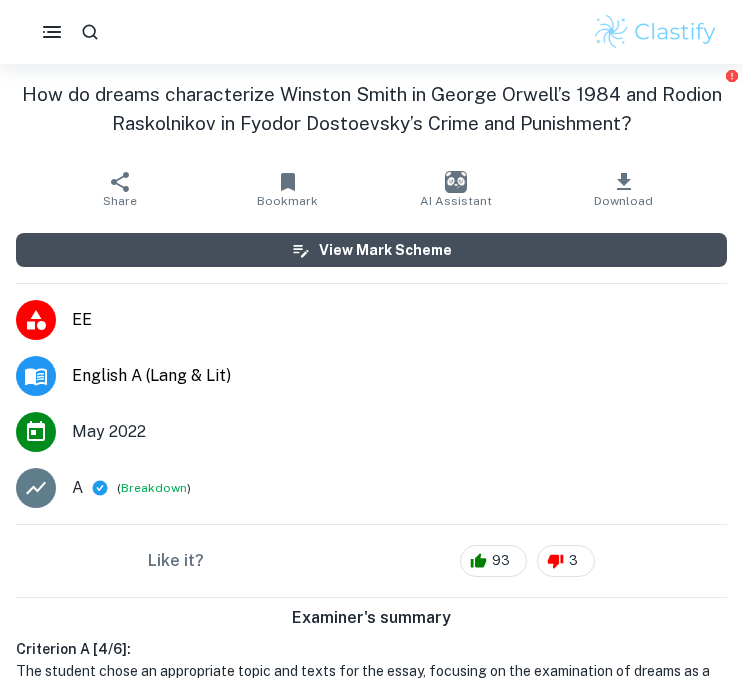 scroll, scrollTop: 0, scrollLeft: 0, axis: both 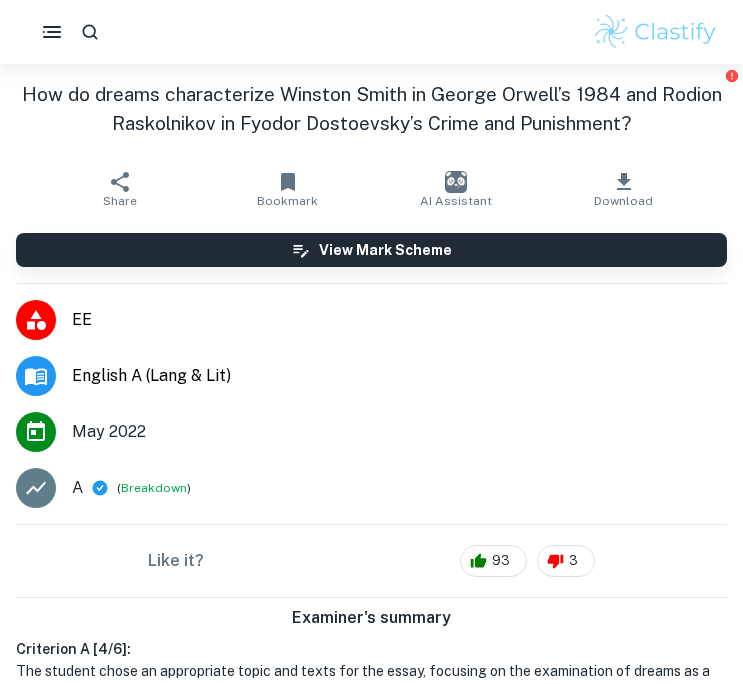 click on "How do dreams characterize Winston Smith in George Orwell’s 1984 and Rodion Raskolnikov in Fyodor Dostoevsky’s Crime and Punishment? Share Bookmark AI Assistant Download View Mark Scheme EE English A (Lang & Lit) May 2022 A ( Breakdown ) Like it? 93 3 Examiner's summary Criterion A   [ 4 / 6 ]: Expand Criterion B   [ 4 / 6 ]: The selected topic exploring the motif of dreams in George Orwell's 1984 and Fyodor Dostoevsky's Crime and Punishment aligned well with the subject of the essay. The incorporation of source material was appropriate and relevant, effectively supporting the research question. Additionally, the student's references demonstrated an understanding of broader issues within the primary texts, linking themes of rebellion, guilt, and the struggle against oppressive systems. However, there were some issues with language clarity and the accurate use of subject-specific terminology. Furthermore, the essay lacked sufficient contextual information about the texts in the introduction. Expand     [ 0" at bounding box center [371, 385] 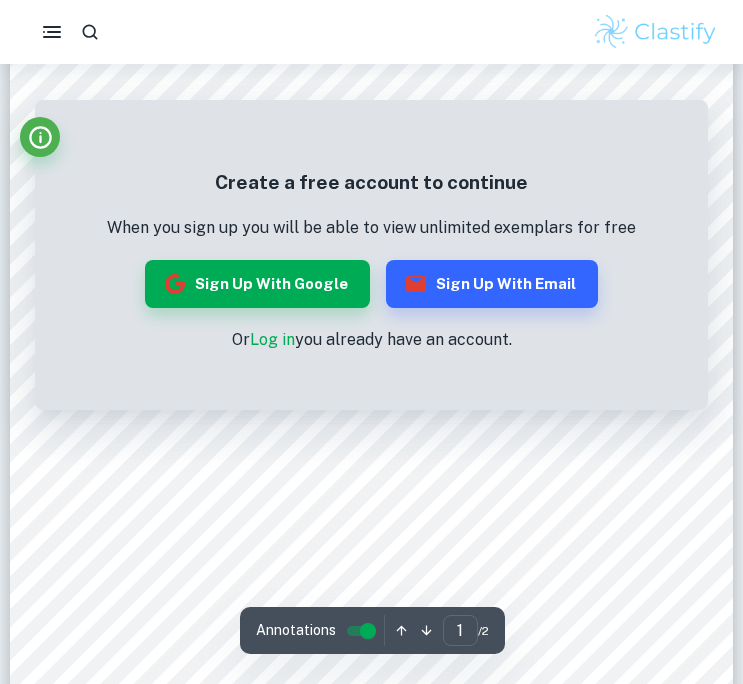 scroll, scrollTop: 310, scrollLeft: 0, axis: vertical 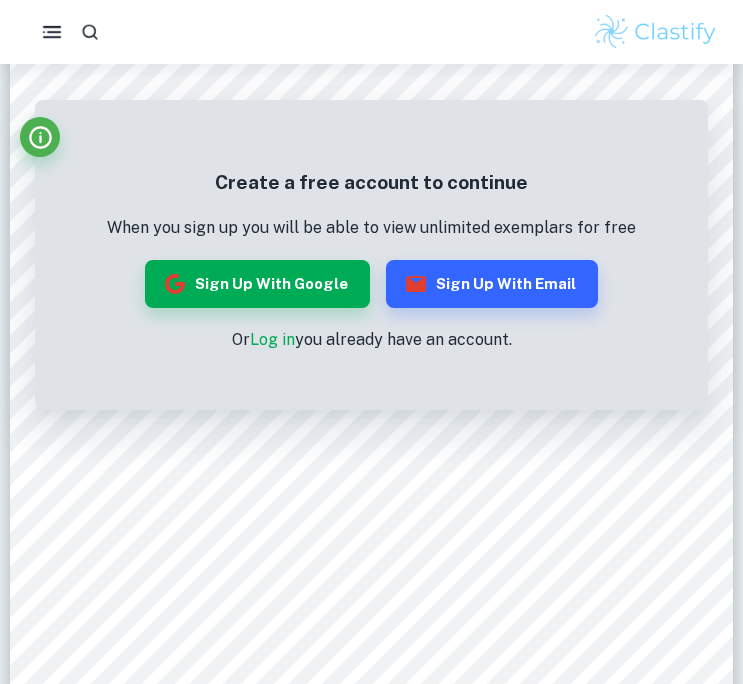 click at bounding box center [52, 32] 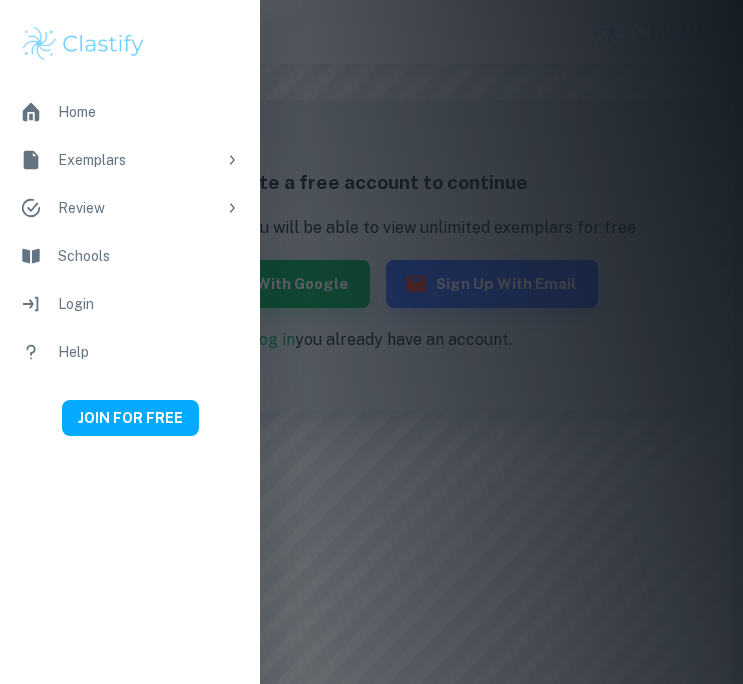 click on "Review" at bounding box center [137, 208] 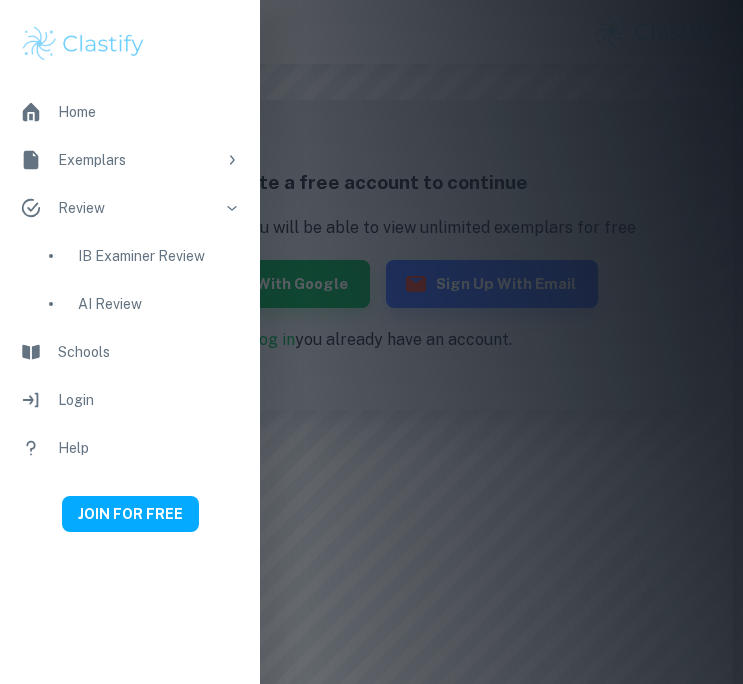 click on "IB Examiner Review" at bounding box center [159, 256] 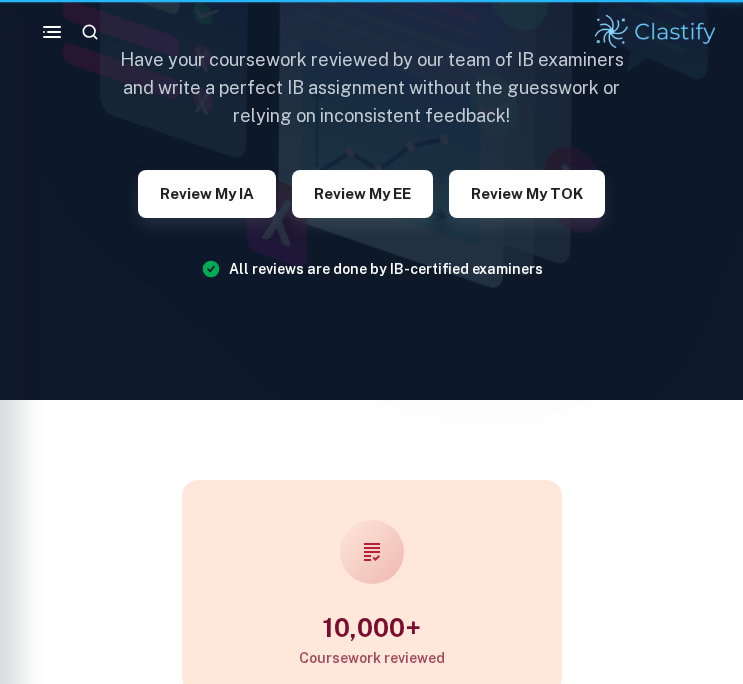 scroll, scrollTop: 0, scrollLeft: 0, axis: both 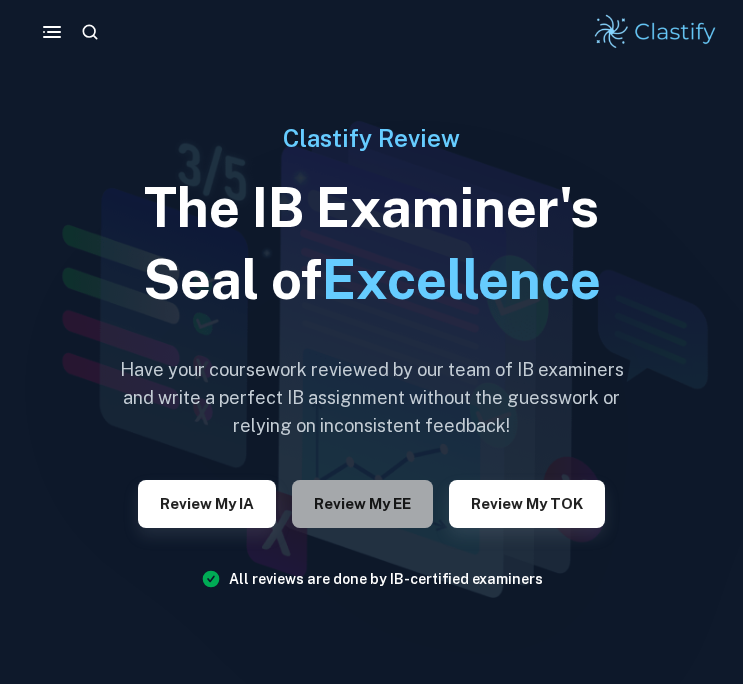 click on "Review my EE" at bounding box center (362, 504) 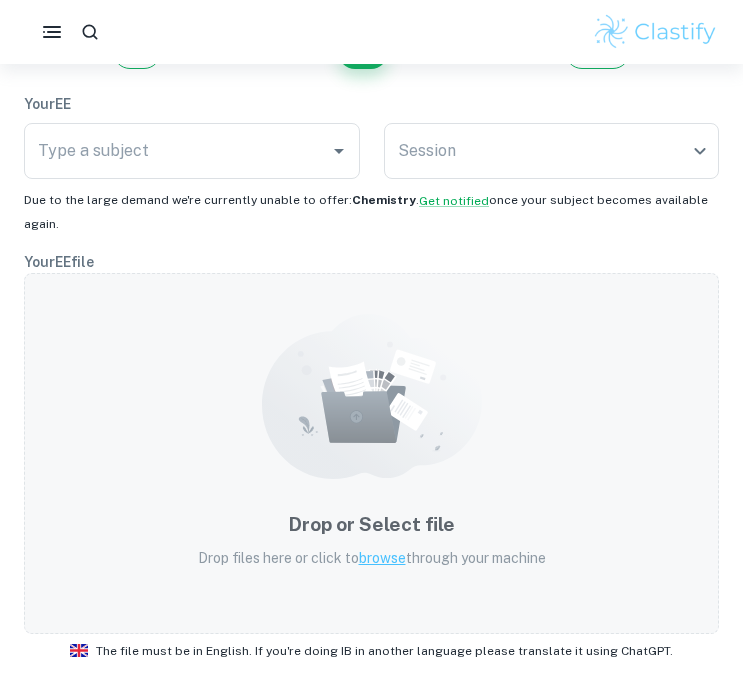 scroll, scrollTop: 278, scrollLeft: 0, axis: vertical 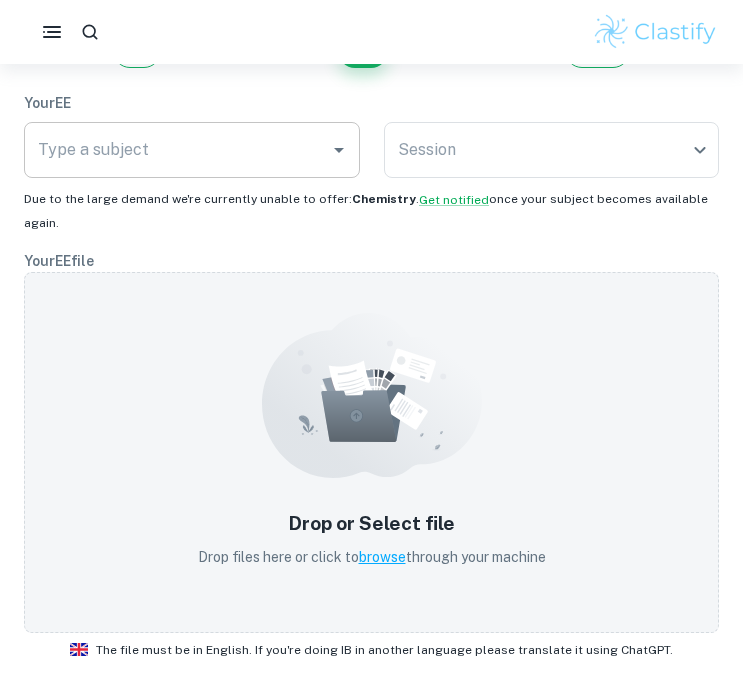 click on "Type a subject" at bounding box center (177, 150) 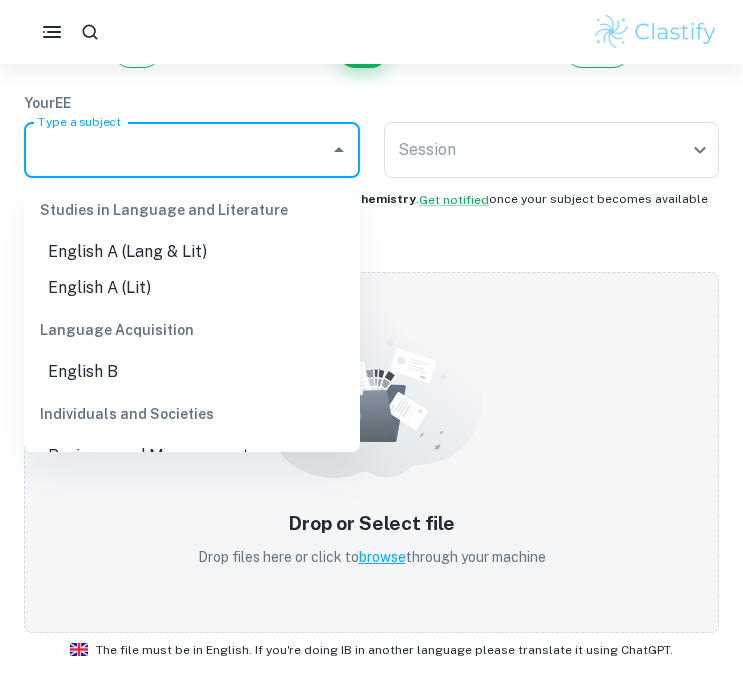 click on "English A (Lang & Lit)" at bounding box center [192, 252] 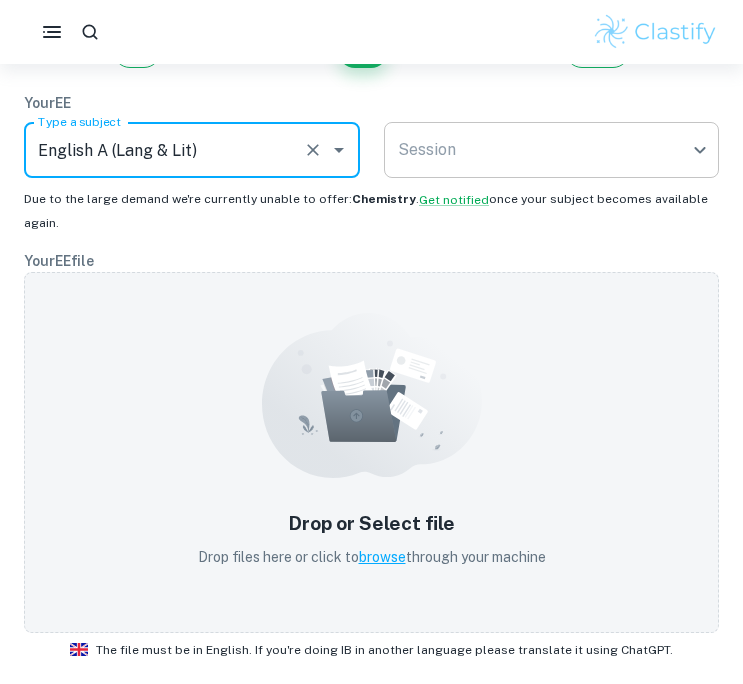 click on "We value your privacy We use cookies to enhance your browsing experience, serve personalised ads or content, and analyse our traffic. By clicking "Accept All", you consent to our use of cookies.   Cookie Policy Customise   Reject All   Accept All   Customise Consent Preferences   We use cookies to help you navigate efficiently and perform certain functions. You will find detailed information about all cookies under each consent category below. The cookies that are categorised as "Necessary" are stored on your browser as they are essential for enabling the basic functionalities of the site. ...  Show more For more information on how Google's third-party cookies operate and handle your data, see:   Google Privacy Policy Necessary Always Active Necessary cookies are required to enable the basic features of this site, such as providing secure log-in or adjusting your consent preferences. These cookies do not store any personally identifiable data. Functional Analytics Performance Advertisement Uncategorised" at bounding box center [371, 128] 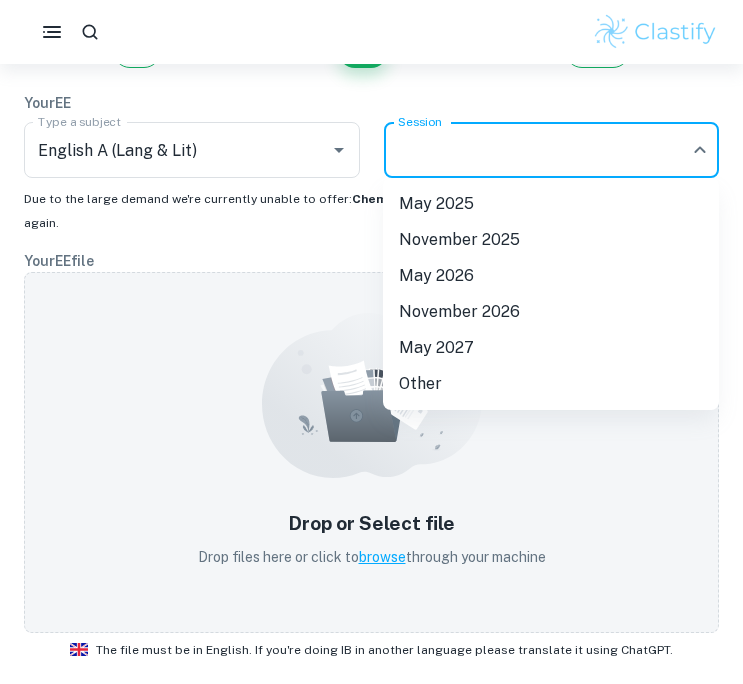 click at bounding box center (371, 342) 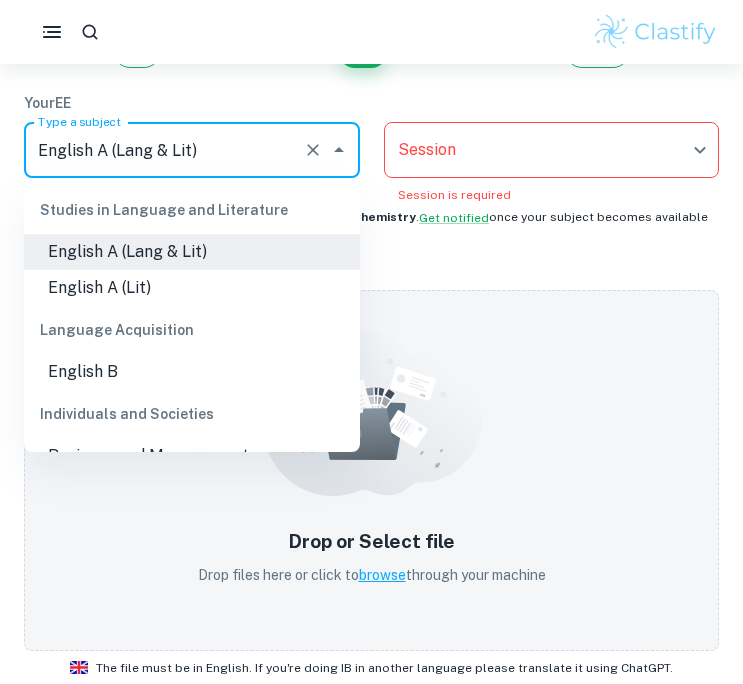 click on "English A (Lang & Lit)" at bounding box center (164, 150) 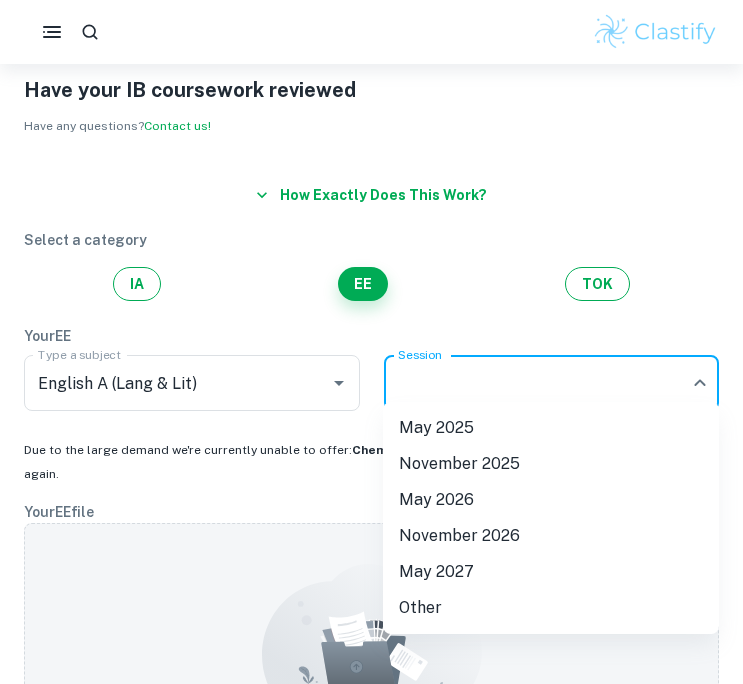 scroll, scrollTop: 69, scrollLeft: 0, axis: vertical 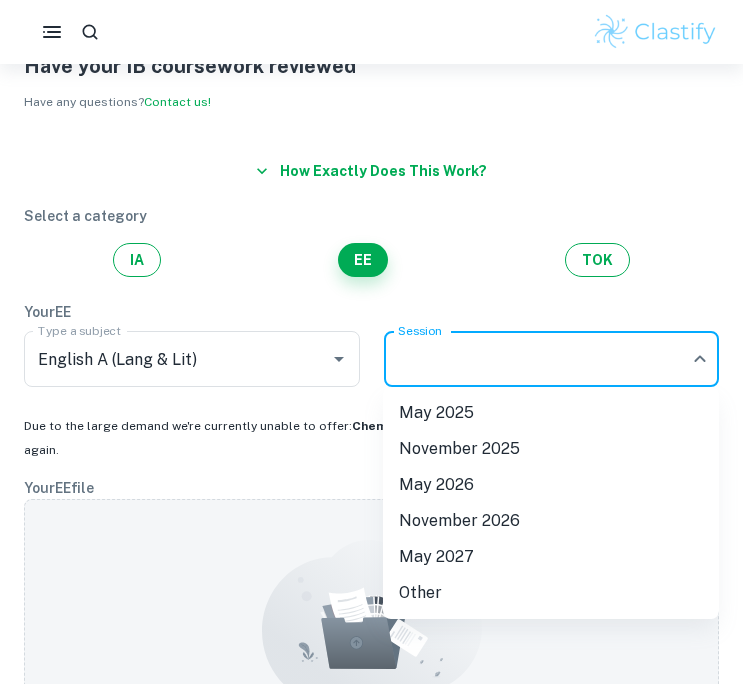 click at bounding box center (371, 342) 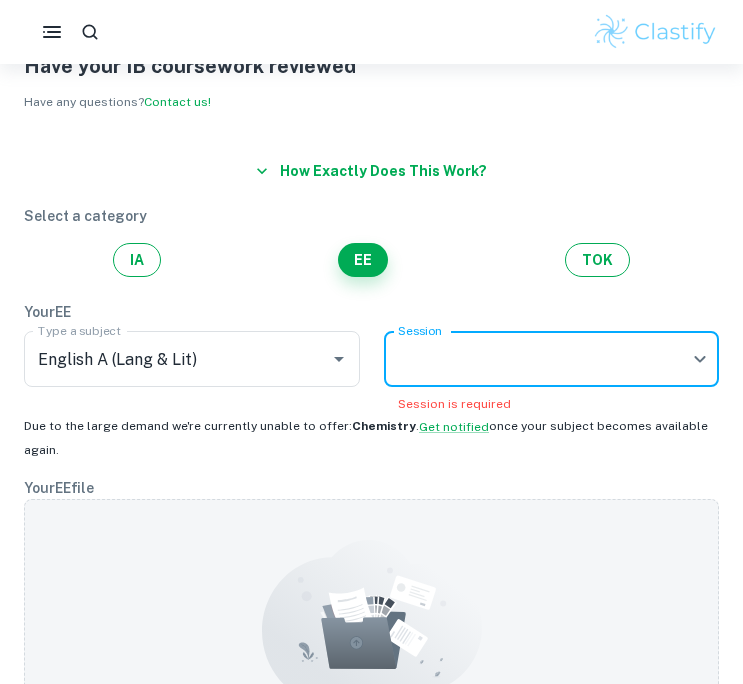 click on "We value your privacy We use cookies to enhance your browsing experience, serve personalised ads or content, and analyse our traffic. By clicking "Accept All", you consent to our use of cookies.   Cookie Policy Customise   Reject All   Accept All   Customise Consent Preferences   We use cookies to help you navigate efficiently and perform certain functions. You will find detailed information about all cookies under each consent category below. The cookies that are categorised as "Necessary" are stored on your browser as they are essential for enabling the basic functionalities of the site. ...  Show more For more information on how Google's third-party cookies operate and handle your data, see:   Google Privacy Policy Necessary Always Active Necessary cookies are required to enable the basic features of this site, such as providing secure log-in or adjusting your consent preferences. These cookies do not store any personally identifiable data. Functional Analytics Performance Advertisement Uncategorised" at bounding box center (371, 337) 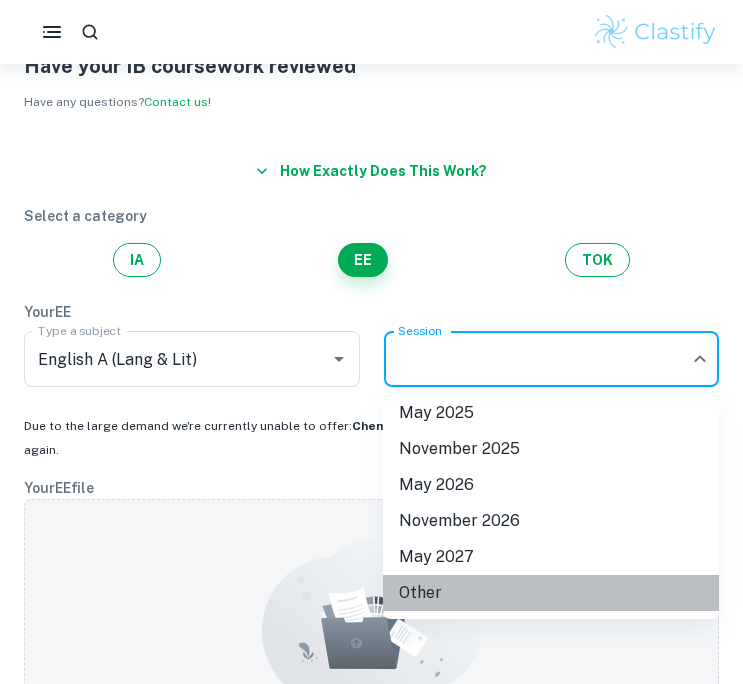 click on "Other" at bounding box center (551, 593) 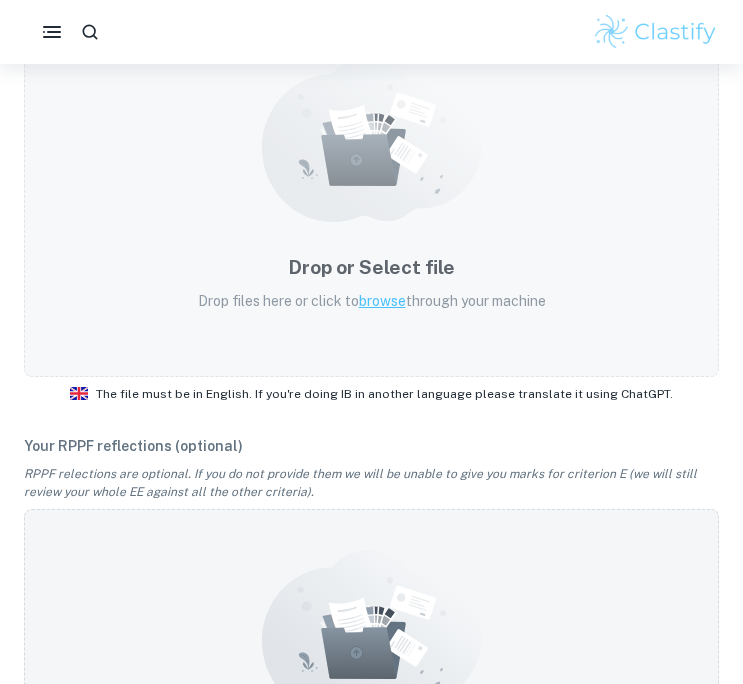 scroll, scrollTop: 503, scrollLeft: 0, axis: vertical 